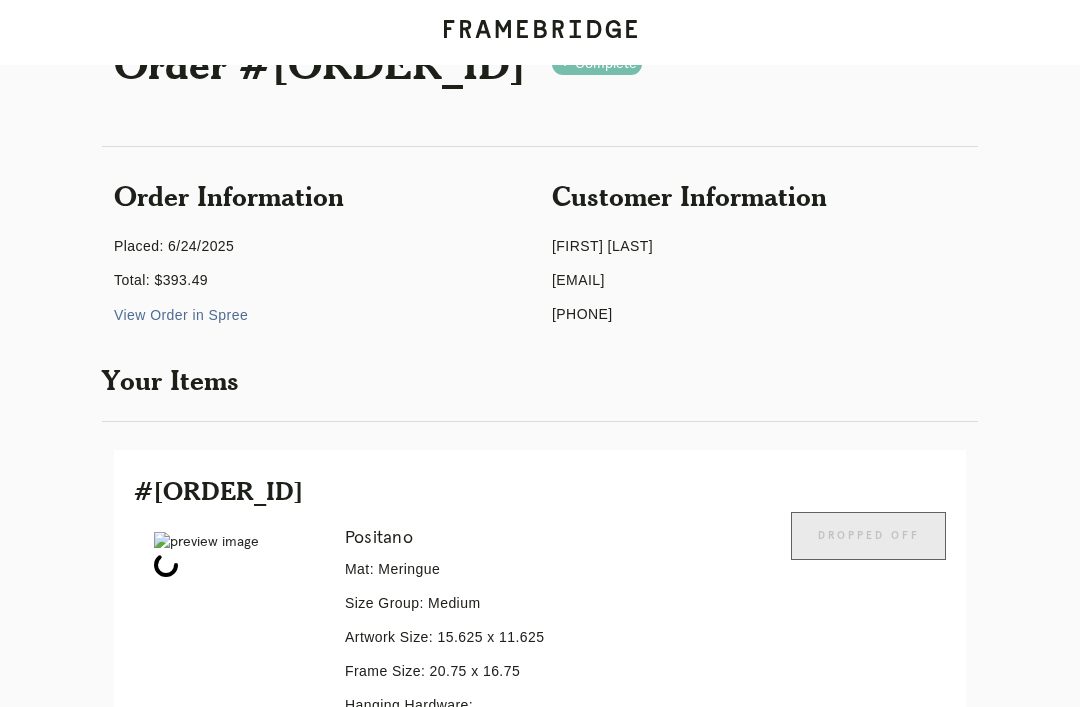 click on "Orders" at bounding box center [76, 2124] 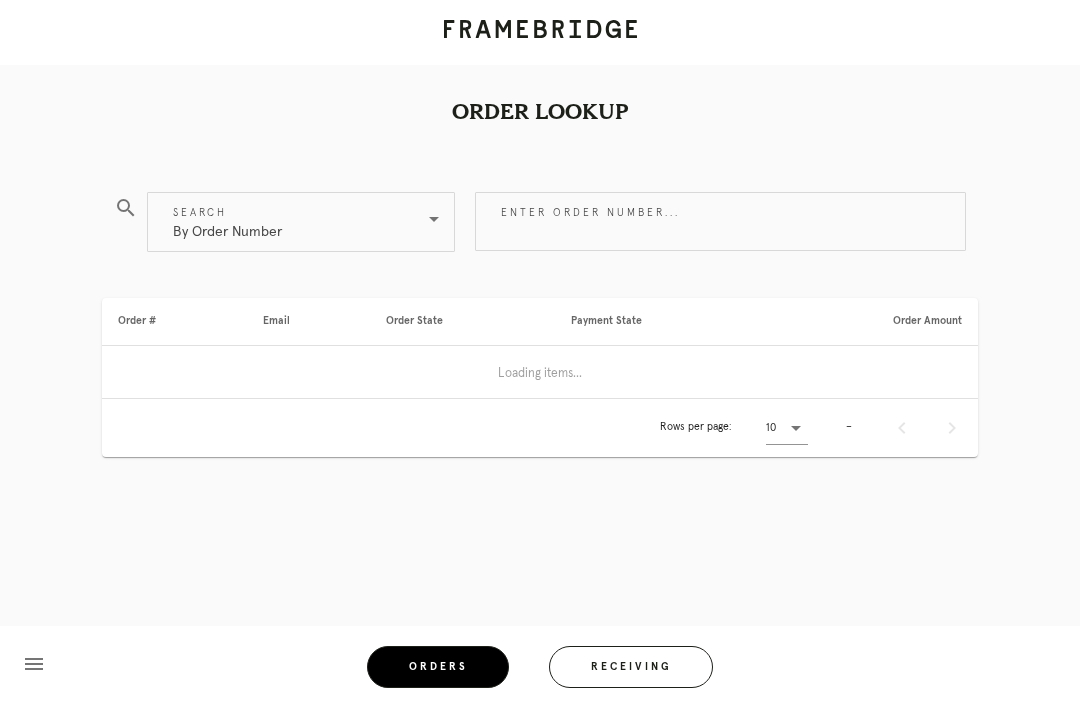 scroll, scrollTop: 64, scrollLeft: 0, axis: vertical 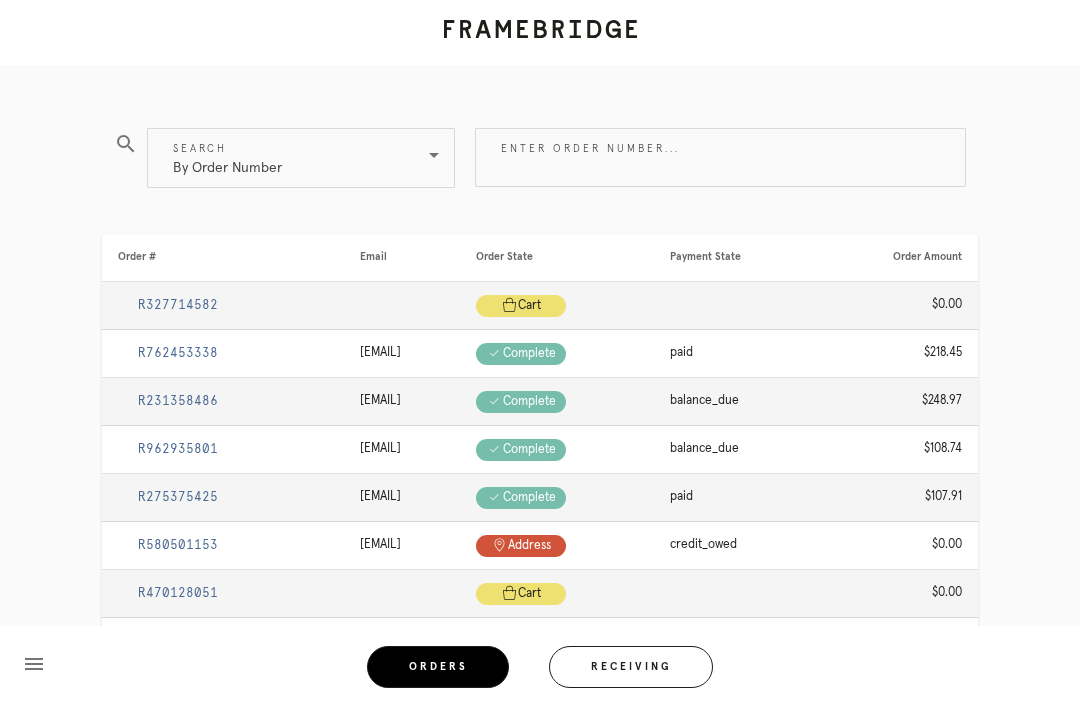 click on "Enter order number..." at bounding box center (720, 157) 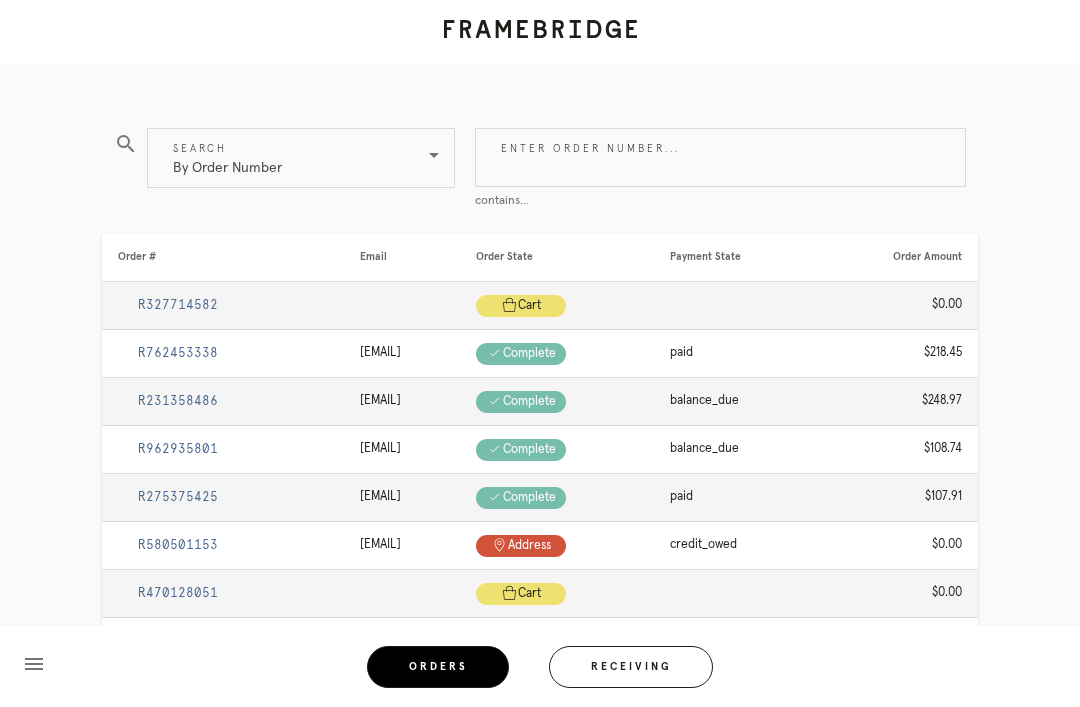 click at bounding box center [434, 155] 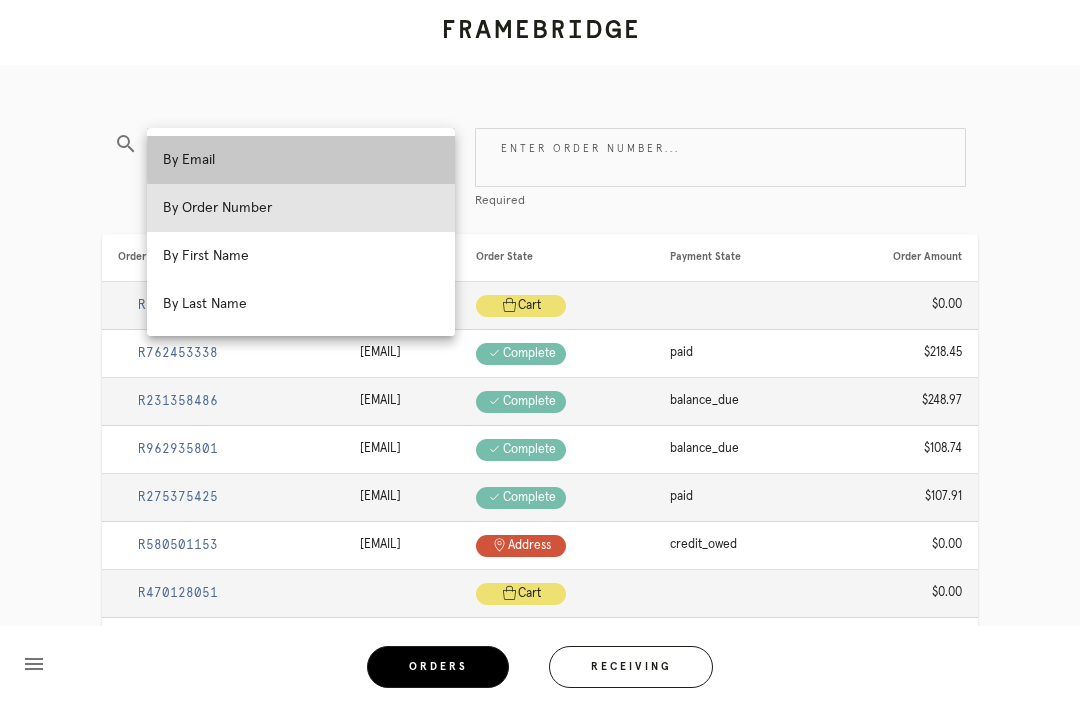 click on "By Email" at bounding box center (301, 160) 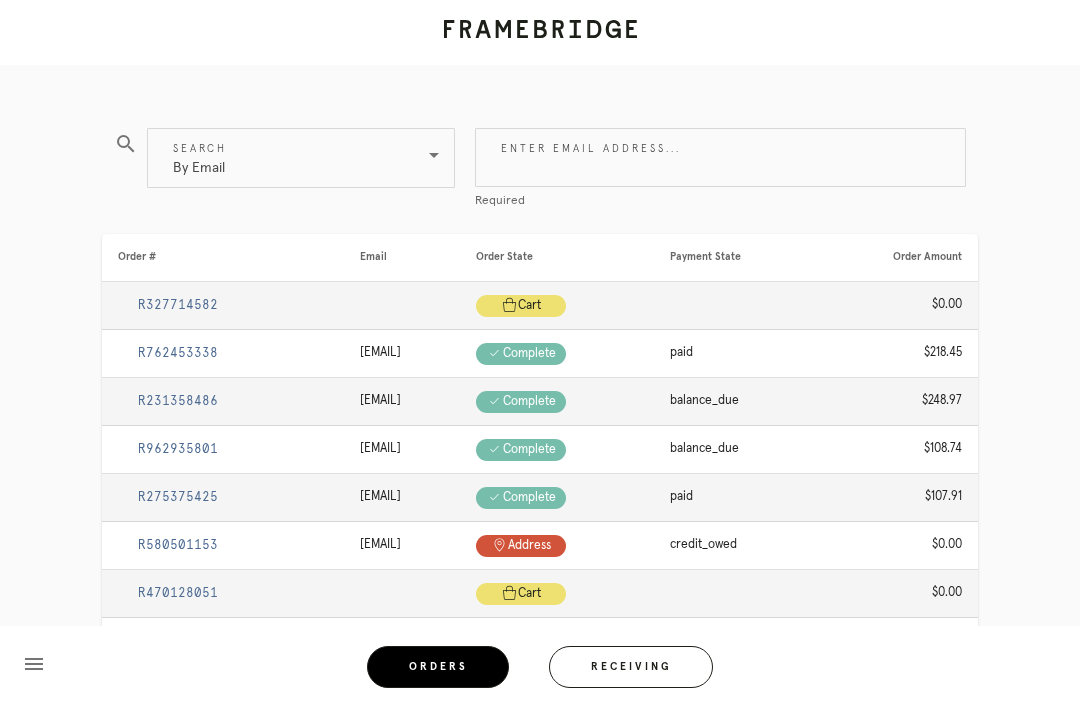 click at bounding box center (434, 155) 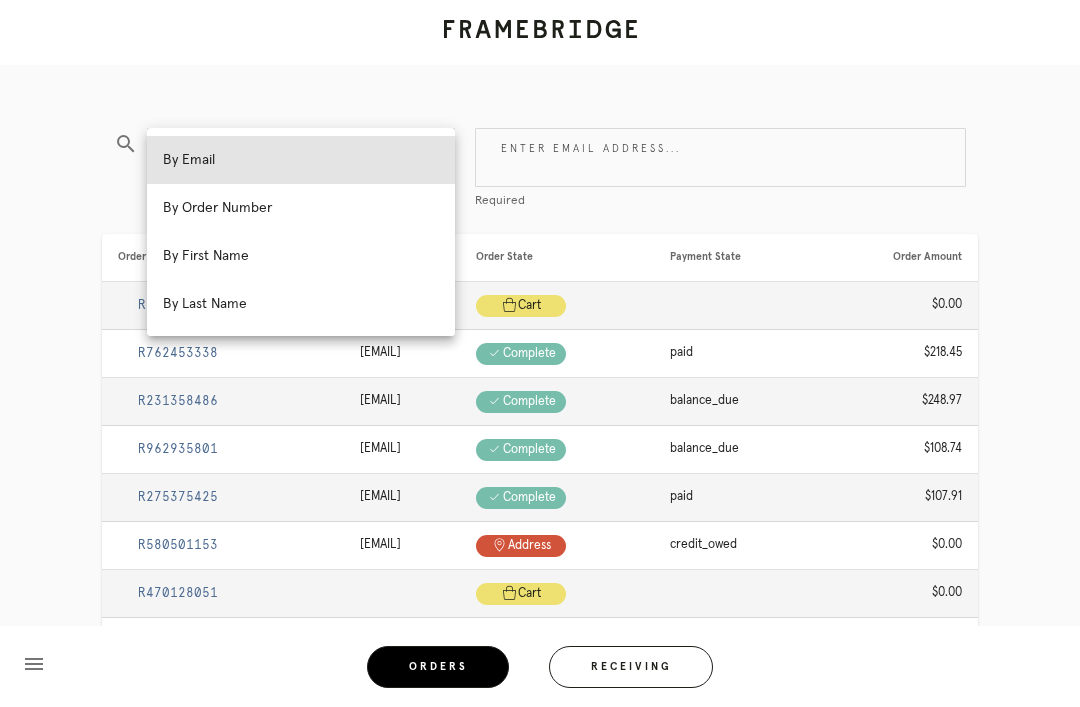 click on "By Order Number" at bounding box center [301, 208] 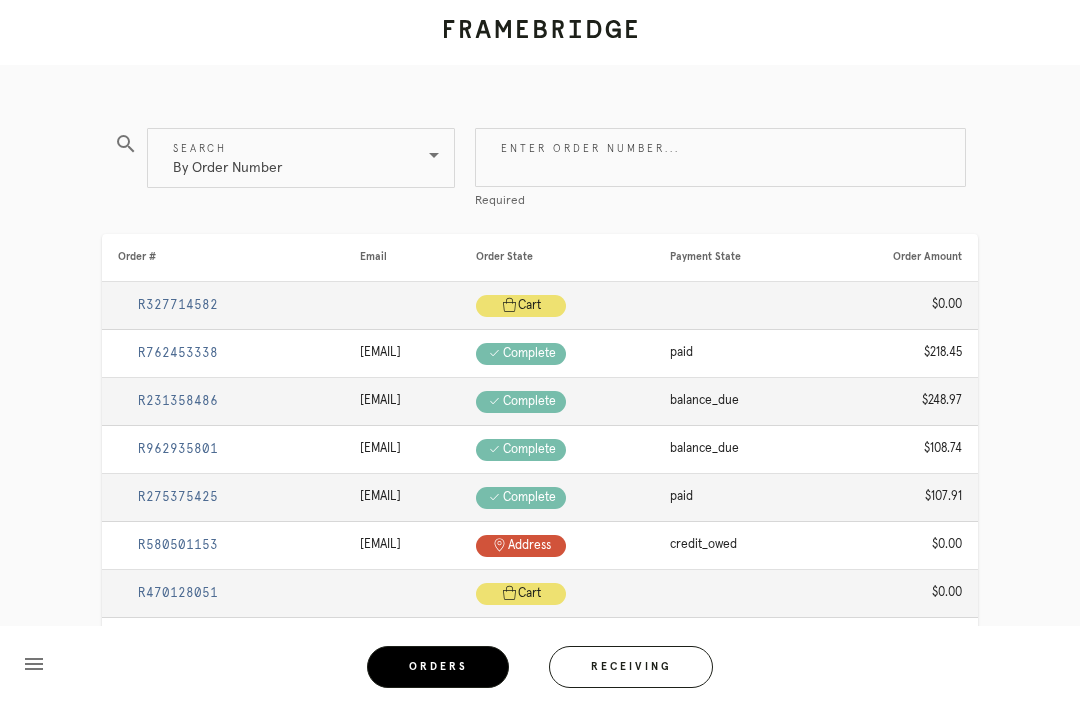 click on "Enter order number..." at bounding box center (720, 157) 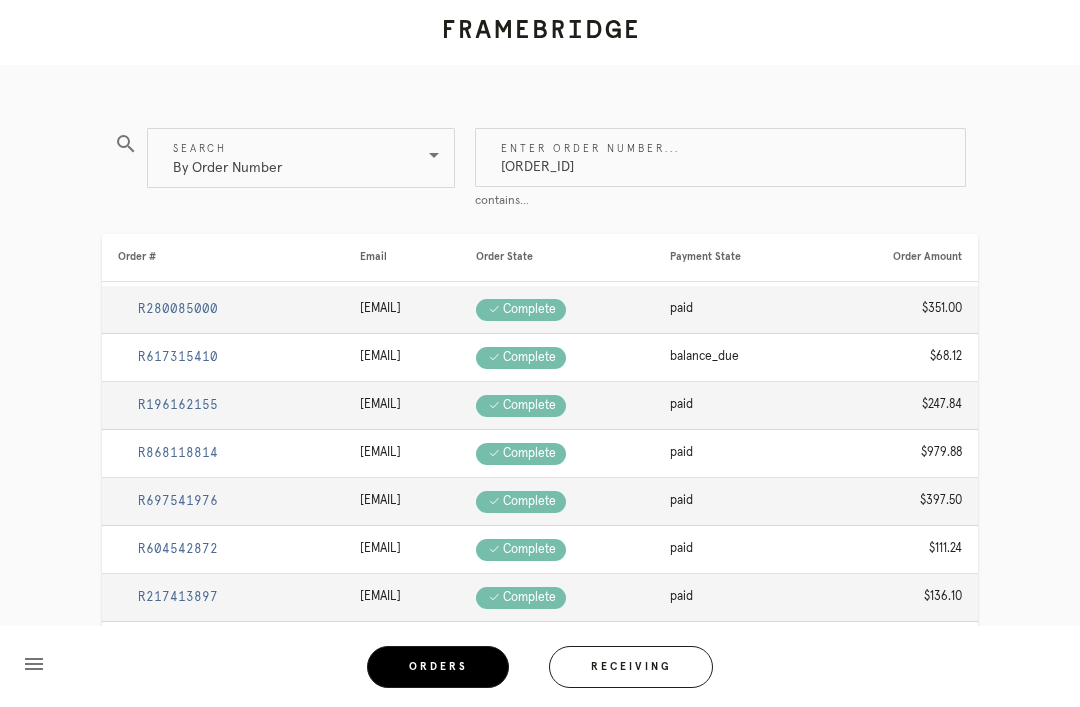 type on "[ORDER_ID]" 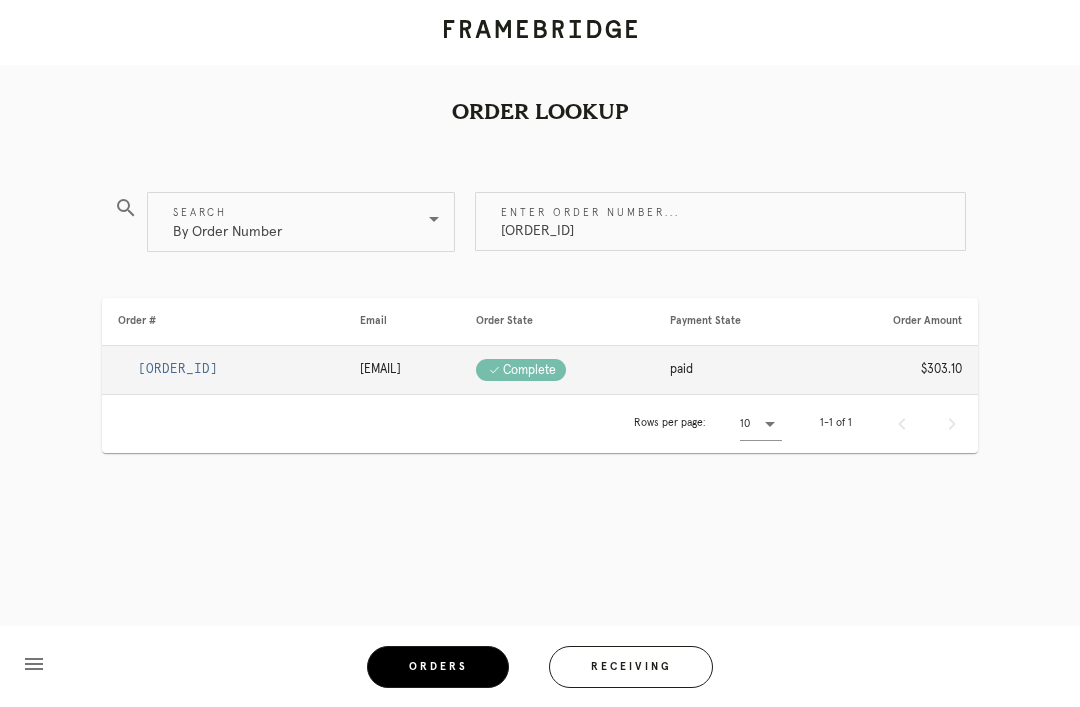 click on "[ORDER_ID]" at bounding box center [720, 221] 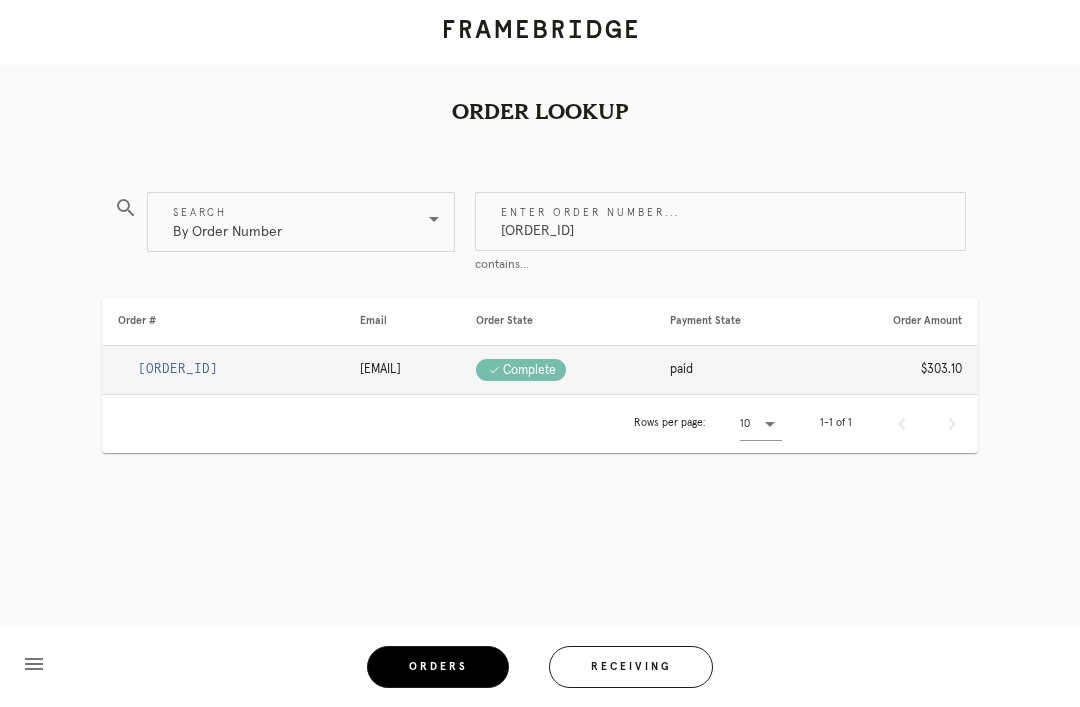 click on "[ORDER_ID]" at bounding box center [178, 369] 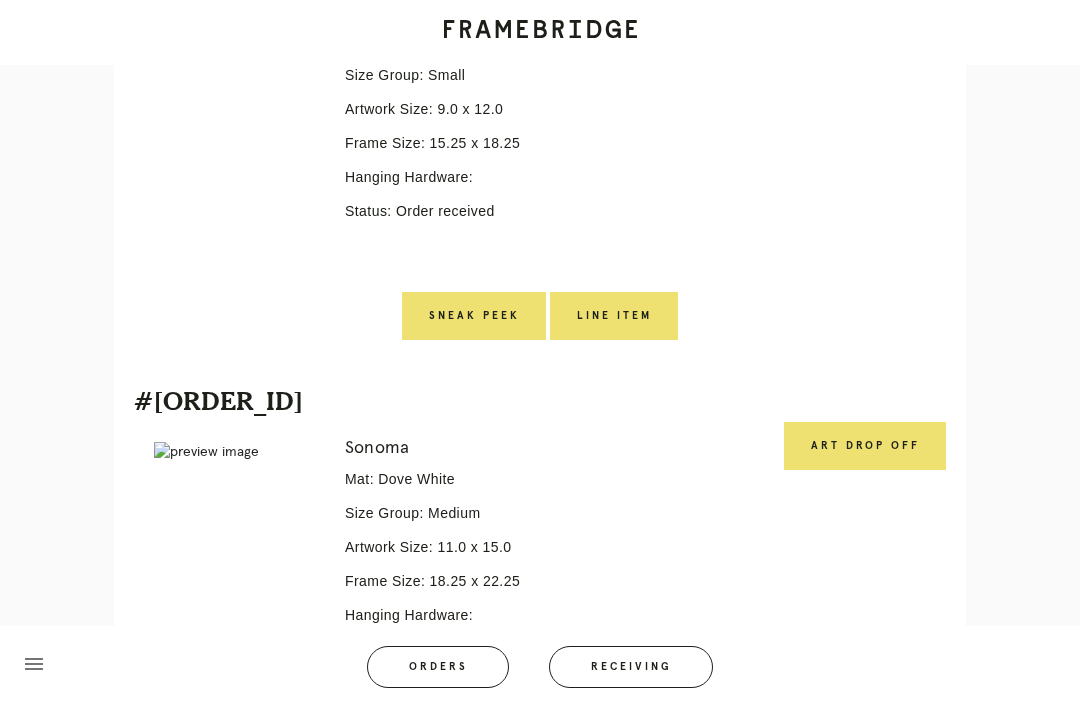 scroll, scrollTop: 598, scrollLeft: 0, axis: vertical 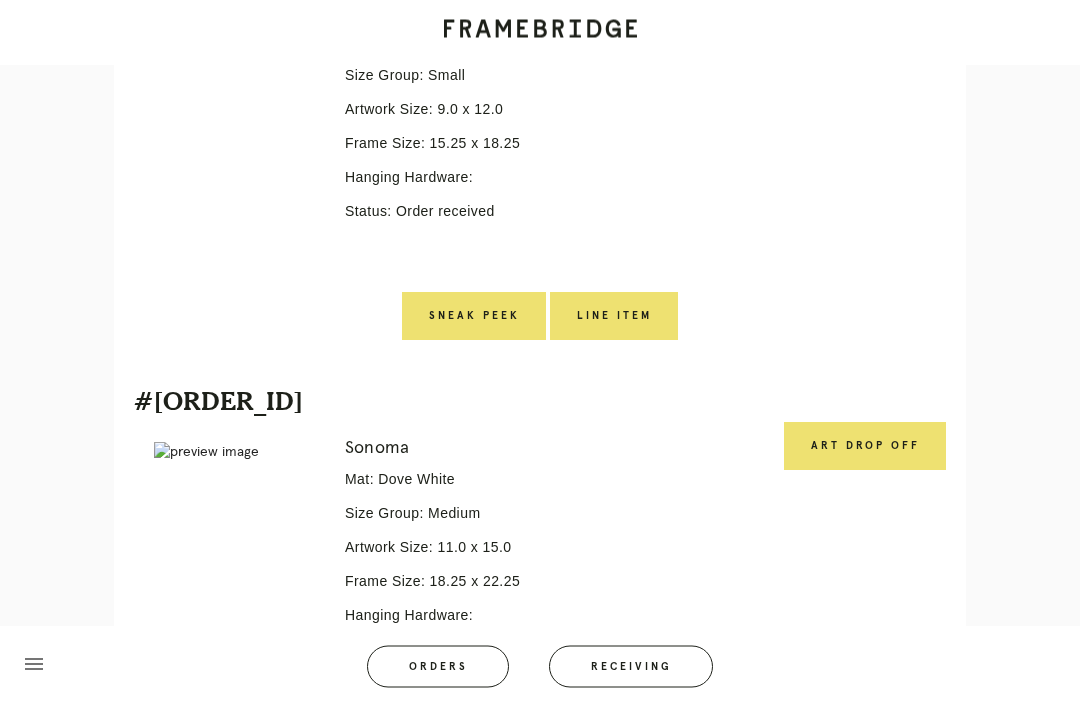 click on "Art drop off" at bounding box center [865, 9] 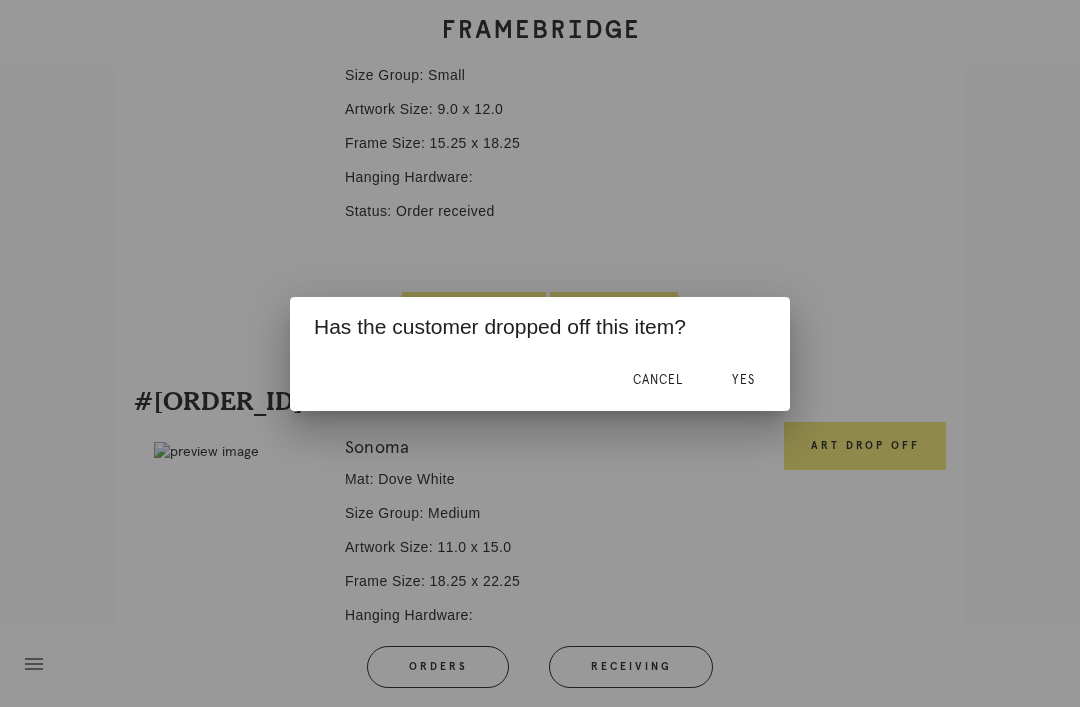 click on "Yes" at bounding box center (743, 380) 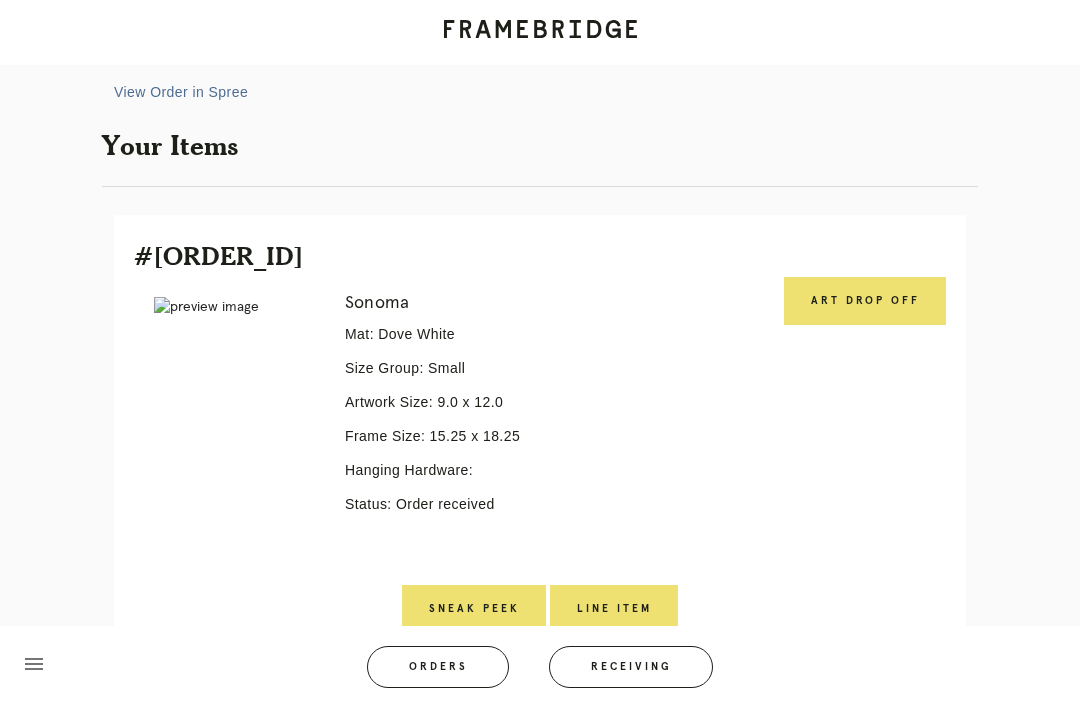 scroll, scrollTop: 291, scrollLeft: 0, axis: vertical 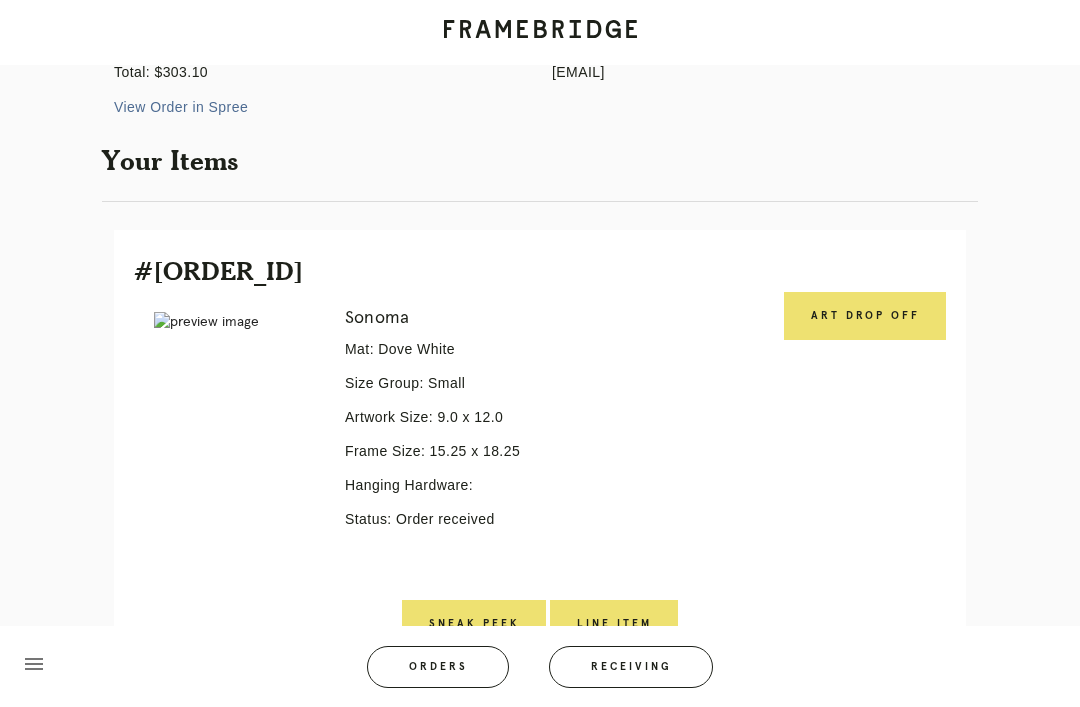click on "Art drop off" at bounding box center (865, 316) 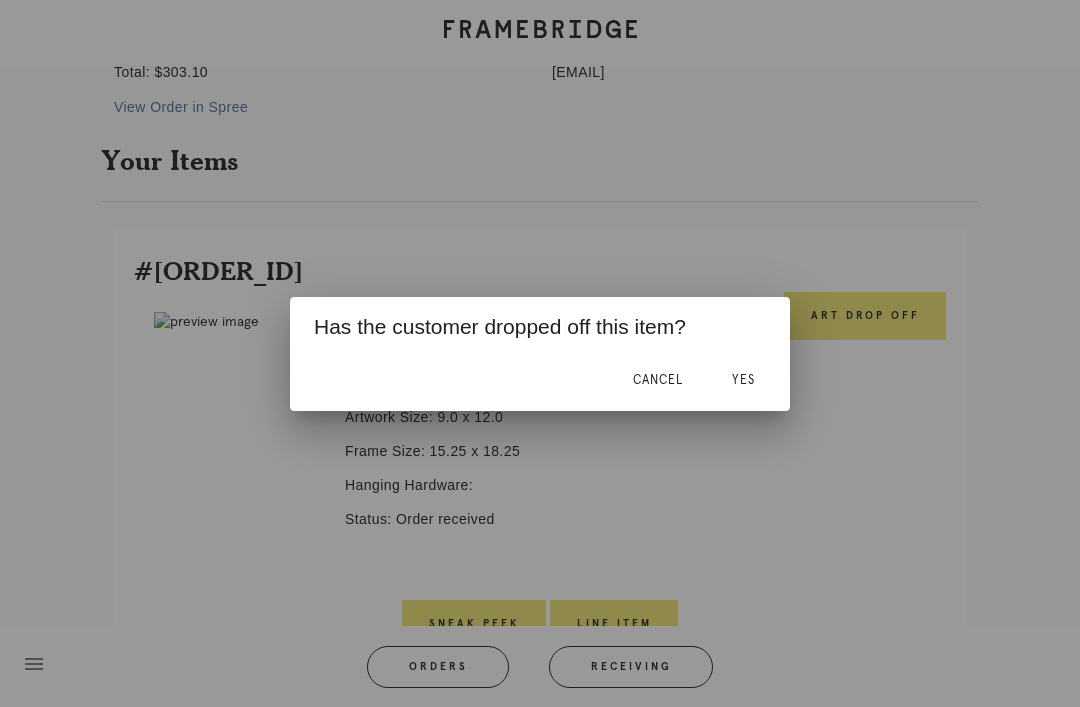 click on "Yes" at bounding box center [743, 380] 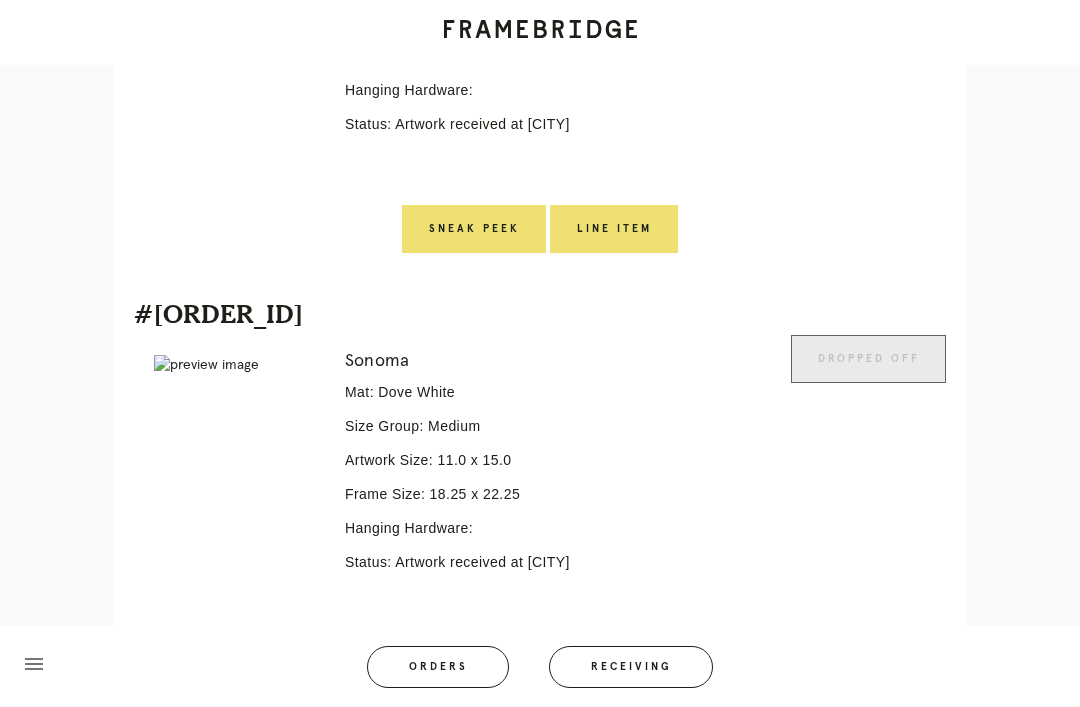 scroll, scrollTop: 753, scrollLeft: 0, axis: vertical 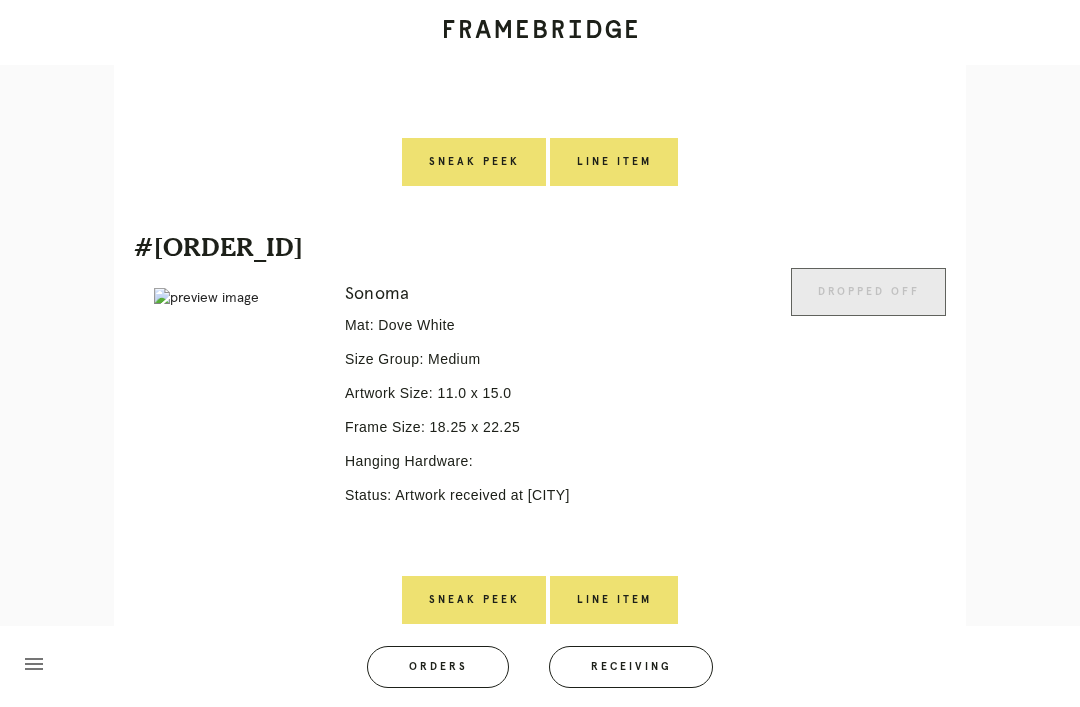click on "Orders" at bounding box center [438, 667] 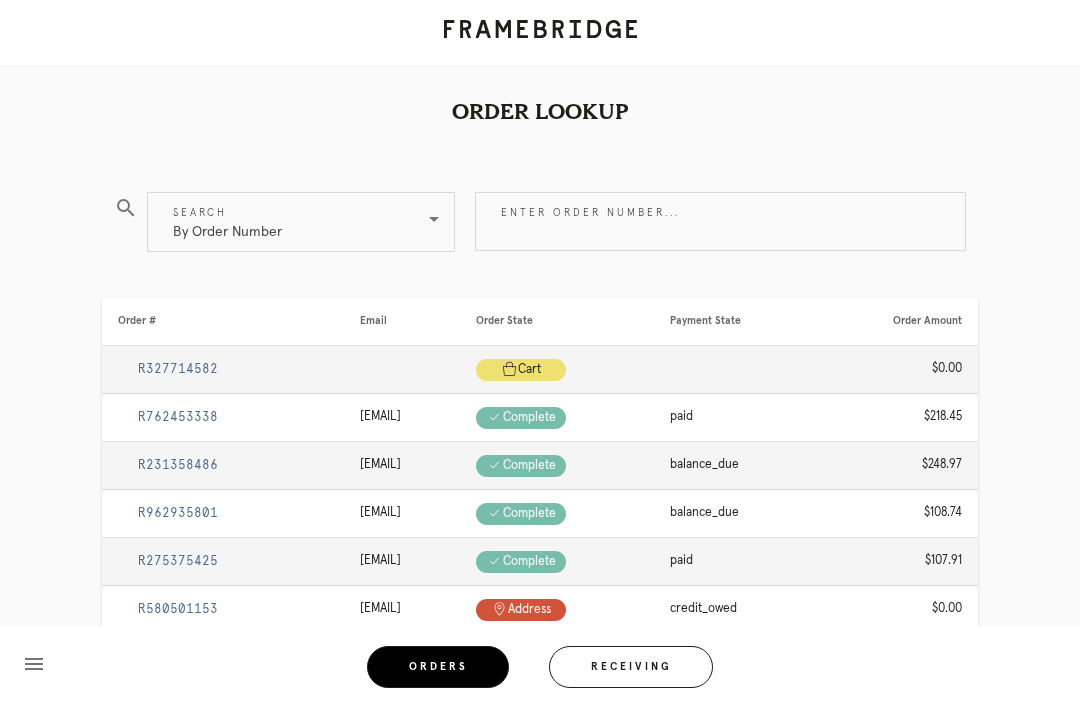 click on "By Order Number" at bounding box center (287, 222) 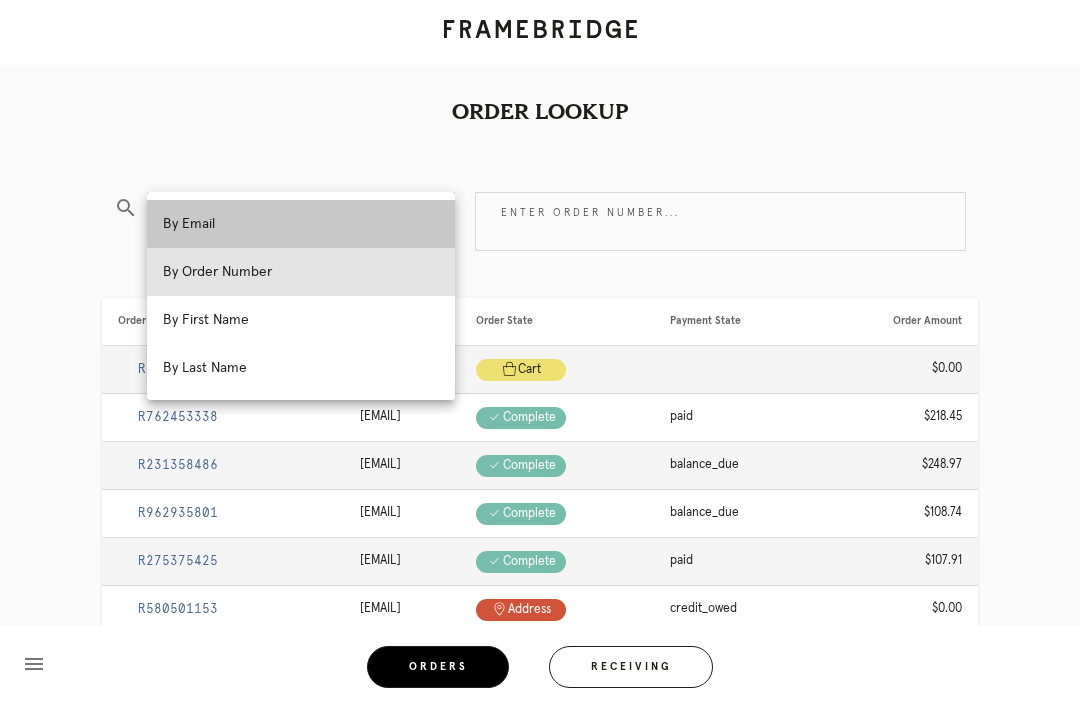 click on "By Email" at bounding box center [301, 224] 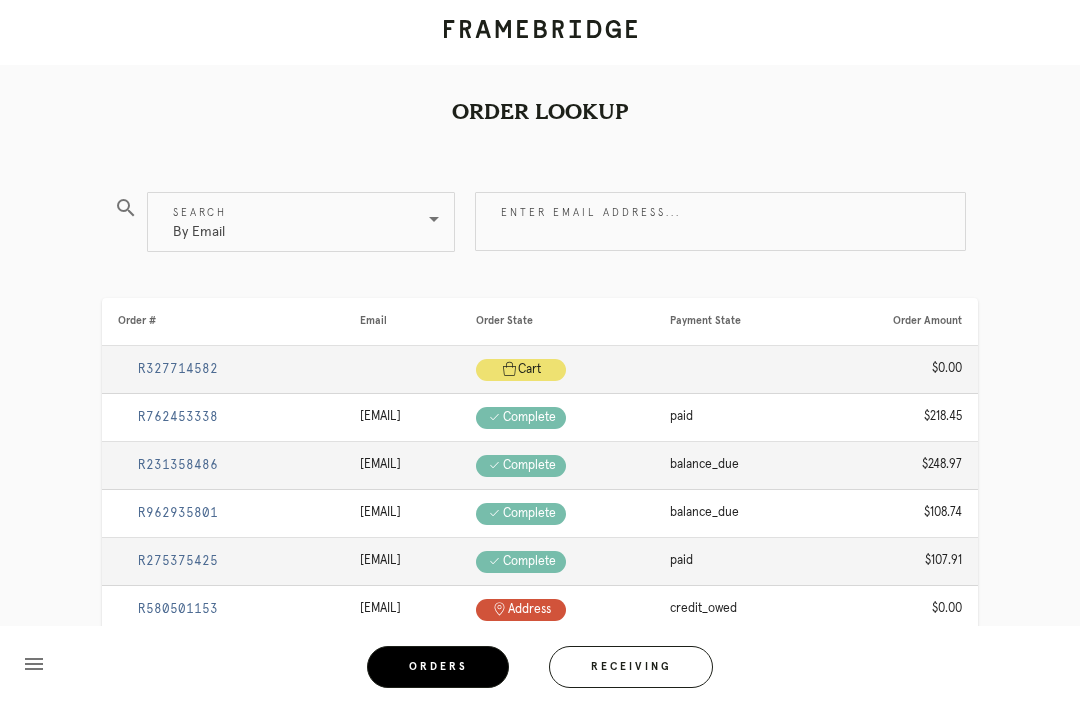 click on "Enter email address..." at bounding box center (720, 221) 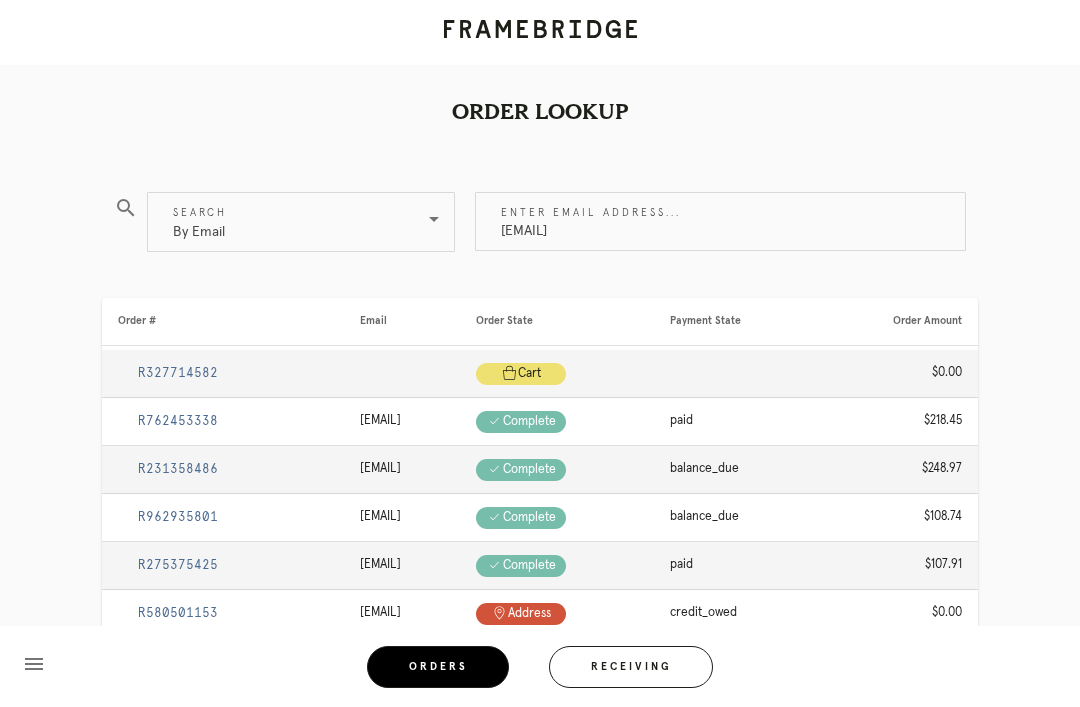 click on "[EMAIL]" at bounding box center (720, 221) 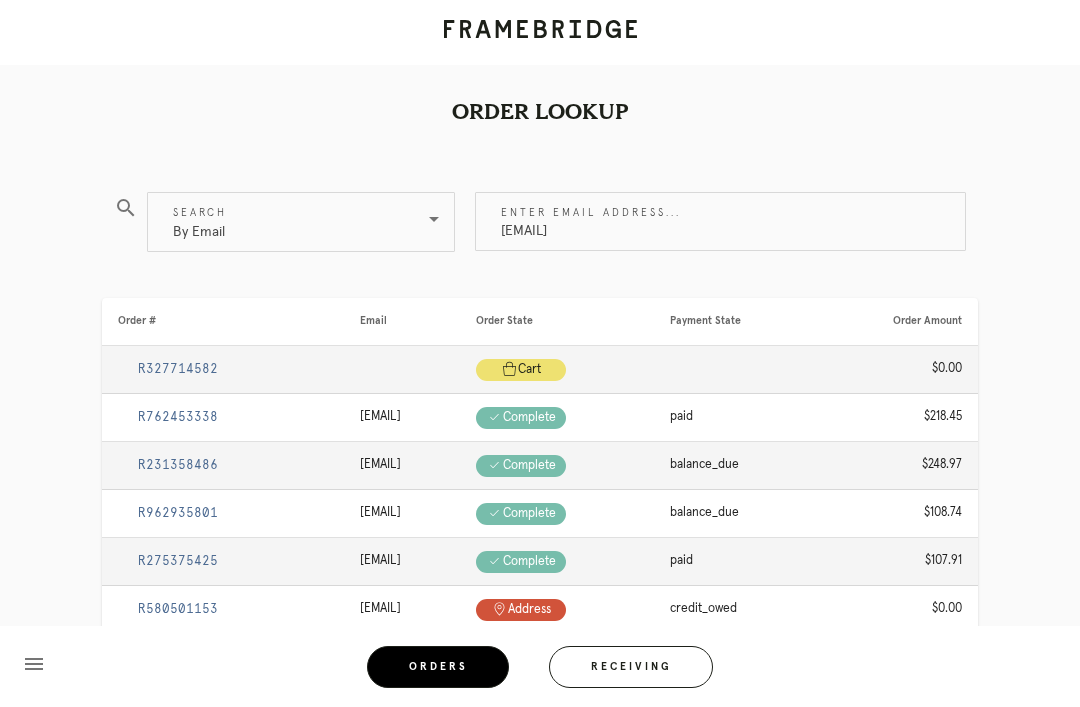 click on "[EMAIL]" at bounding box center [720, 221] 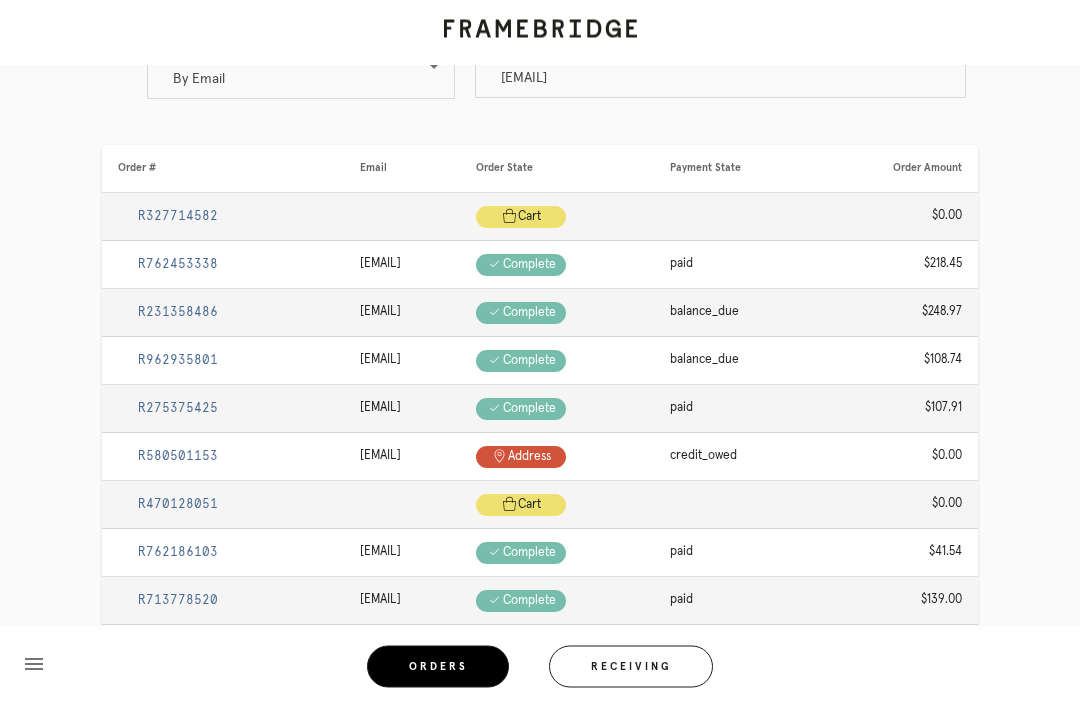 scroll, scrollTop: 0, scrollLeft: 0, axis: both 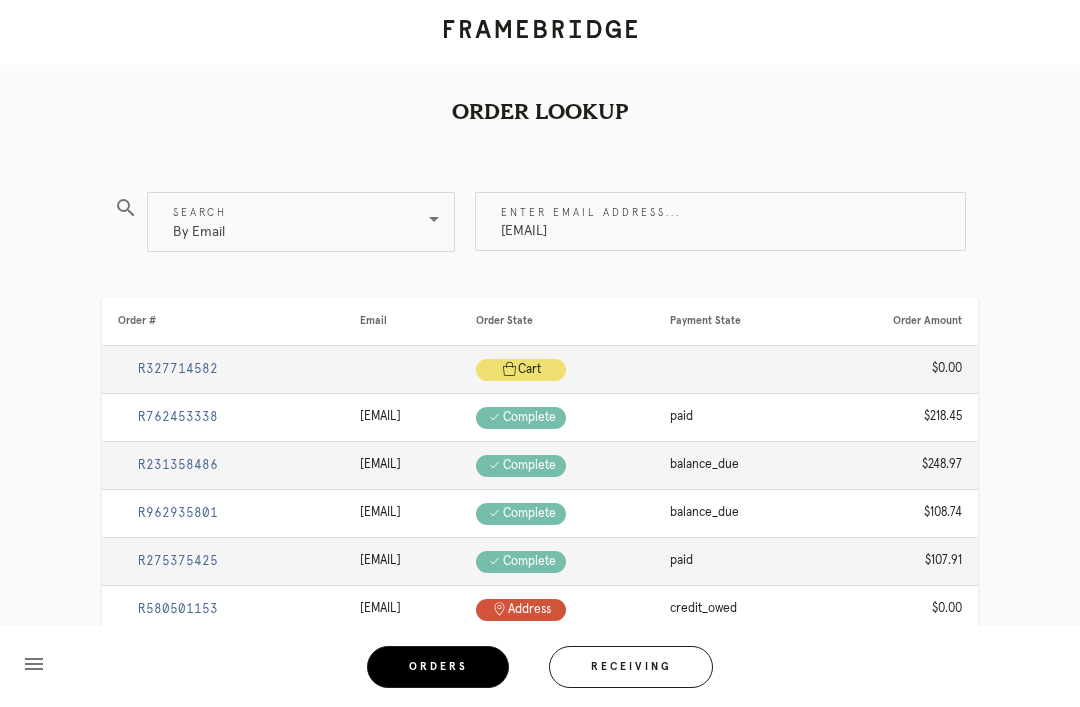 click at bounding box center (434, 219) 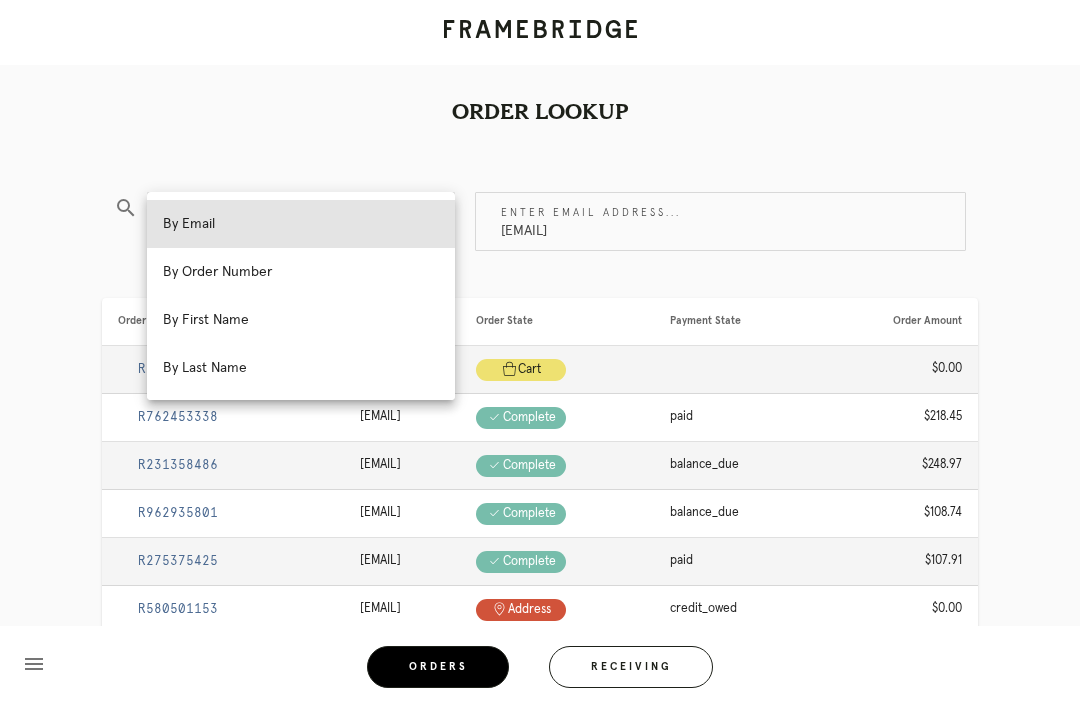 click on "[EMAIL]" at bounding box center [720, 221] 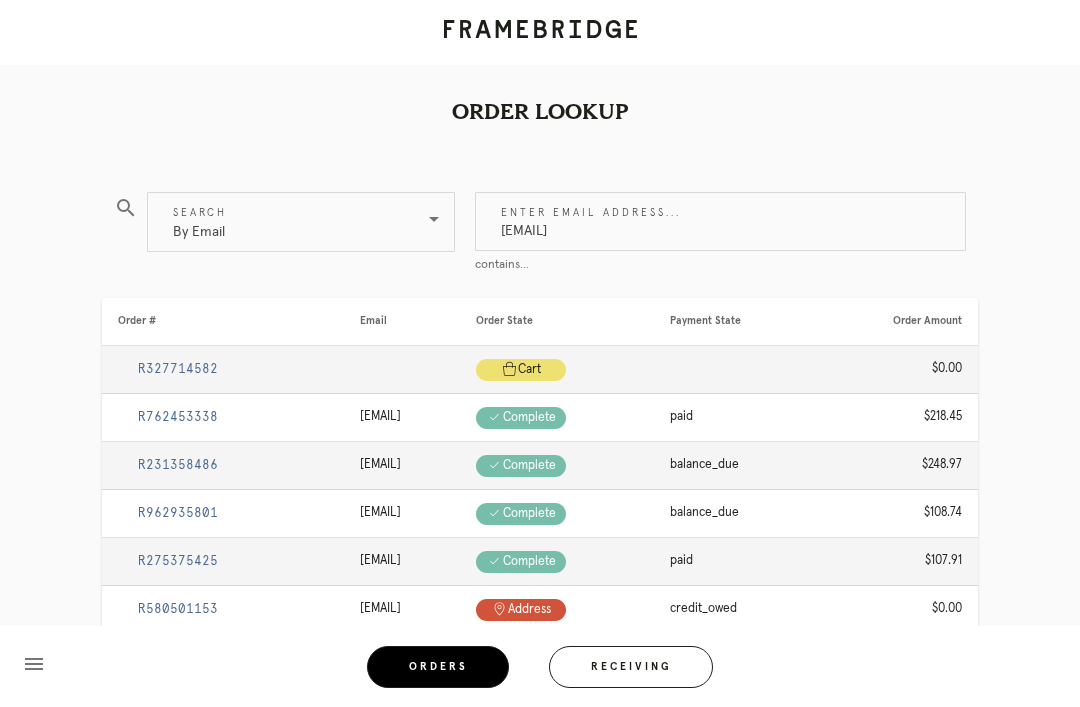 click on "[EMAIL]" at bounding box center [720, 221] 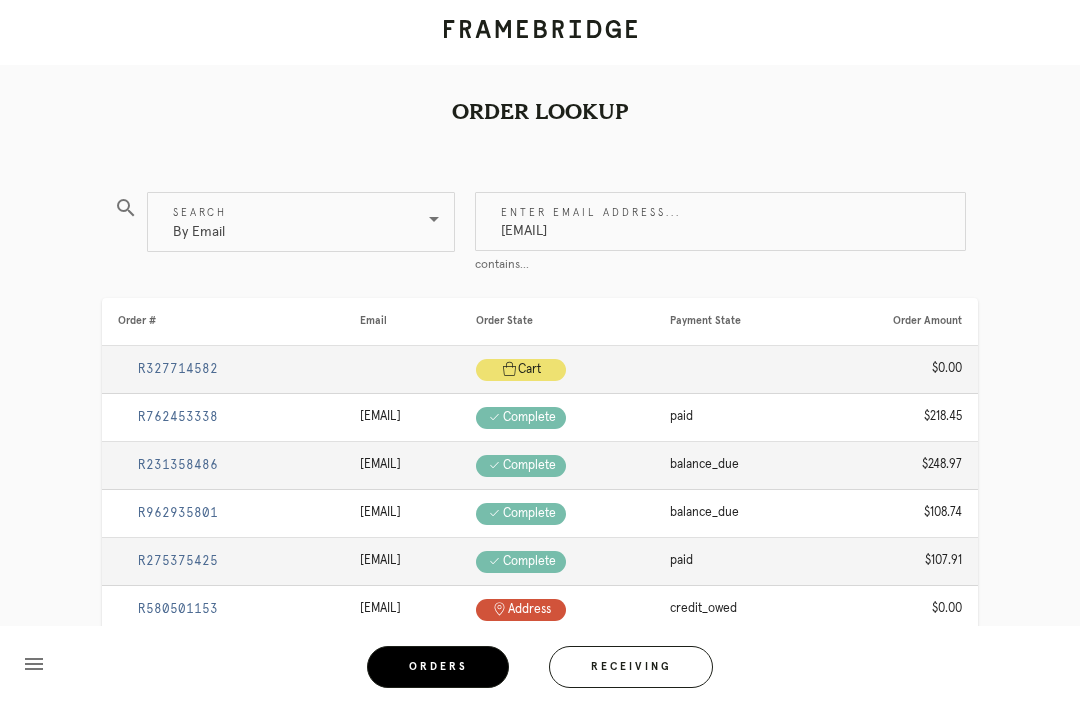 click on "[EMAIL]" at bounding box center (720, 221) 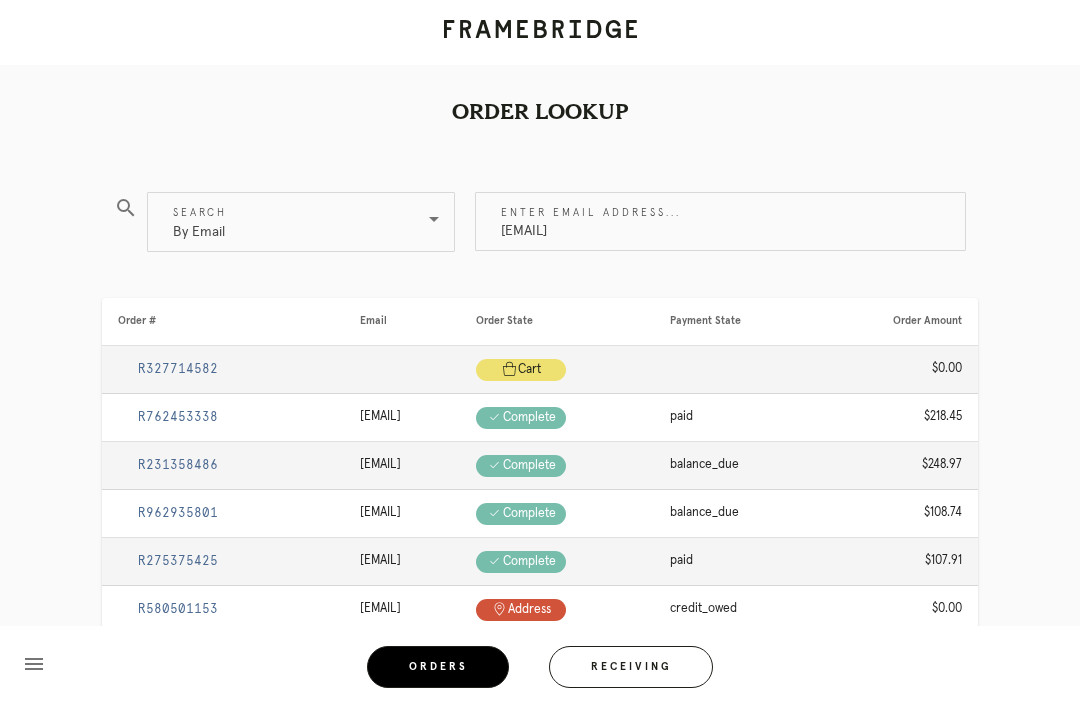 click on "[EMAIL]" at bounding box center (720, 221) 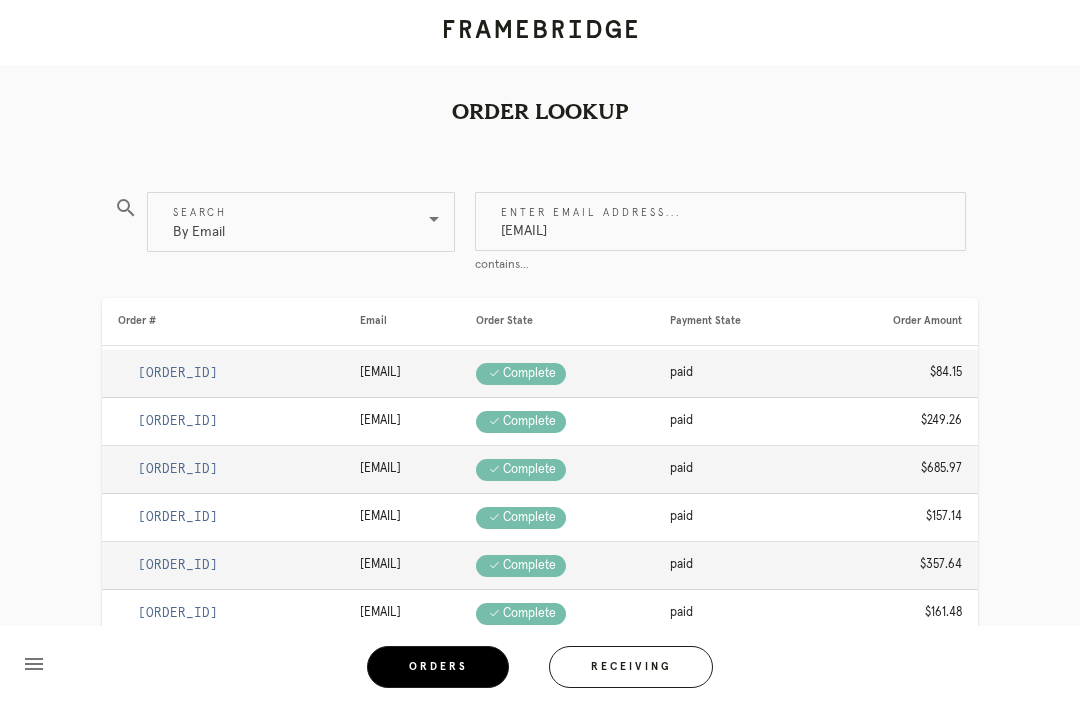 type on "[EMAIL]" 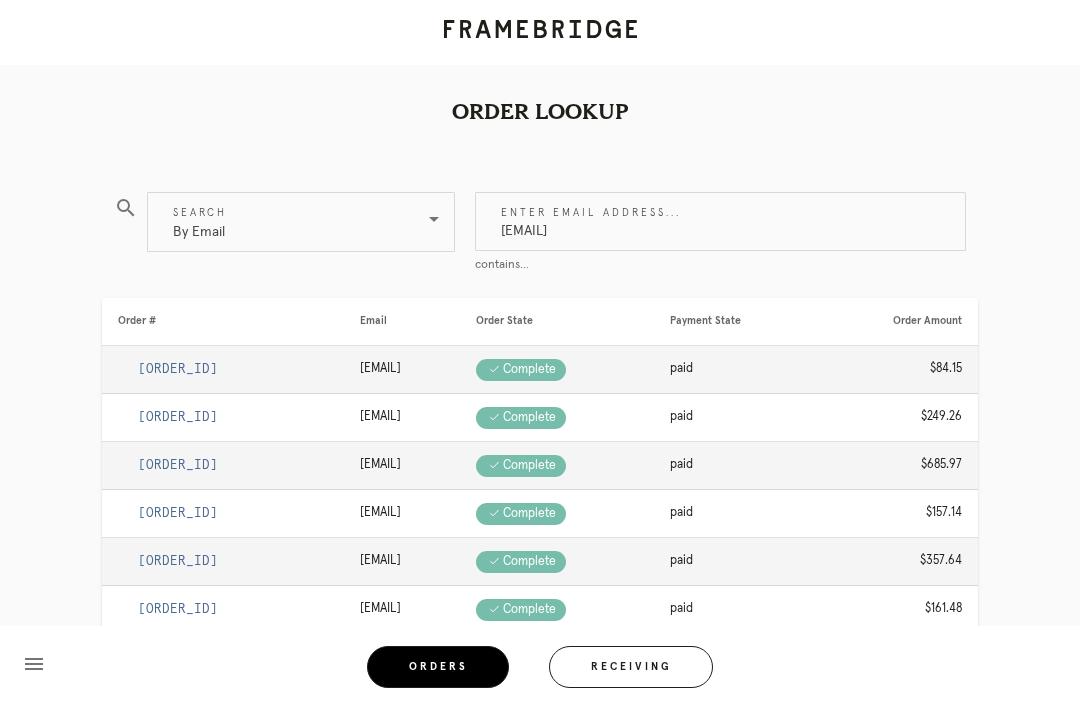click on "[ORDER_ID]" at bounding box center [178, 417] 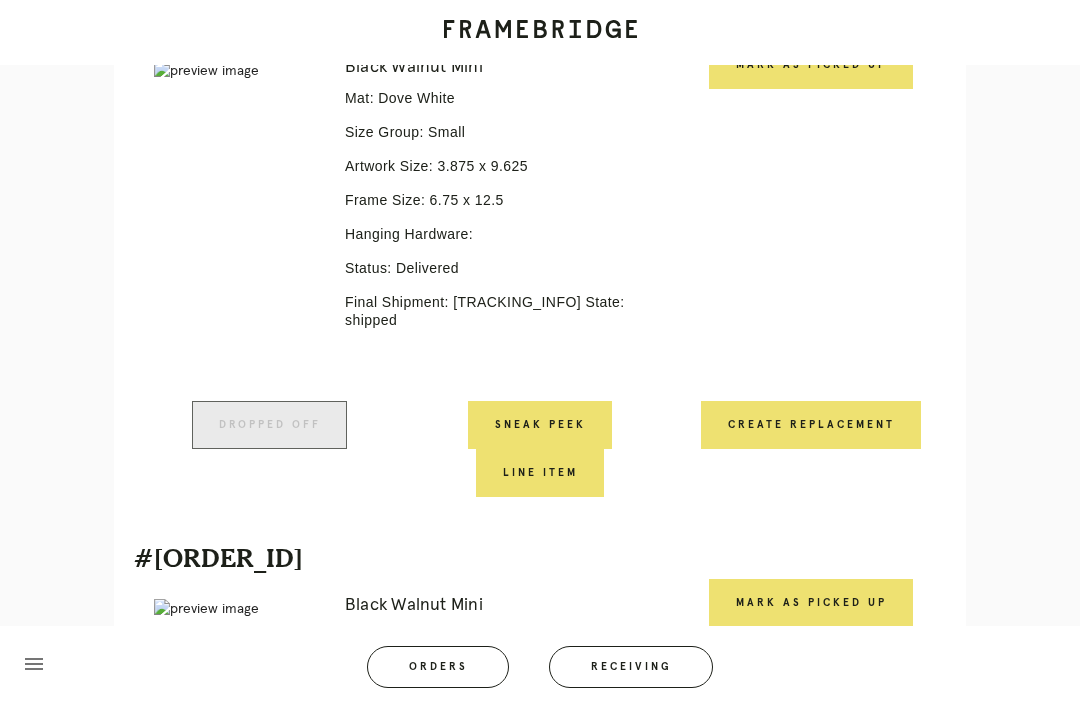scroll, scrollTop: 0, scrollLeft: 0, axis: both 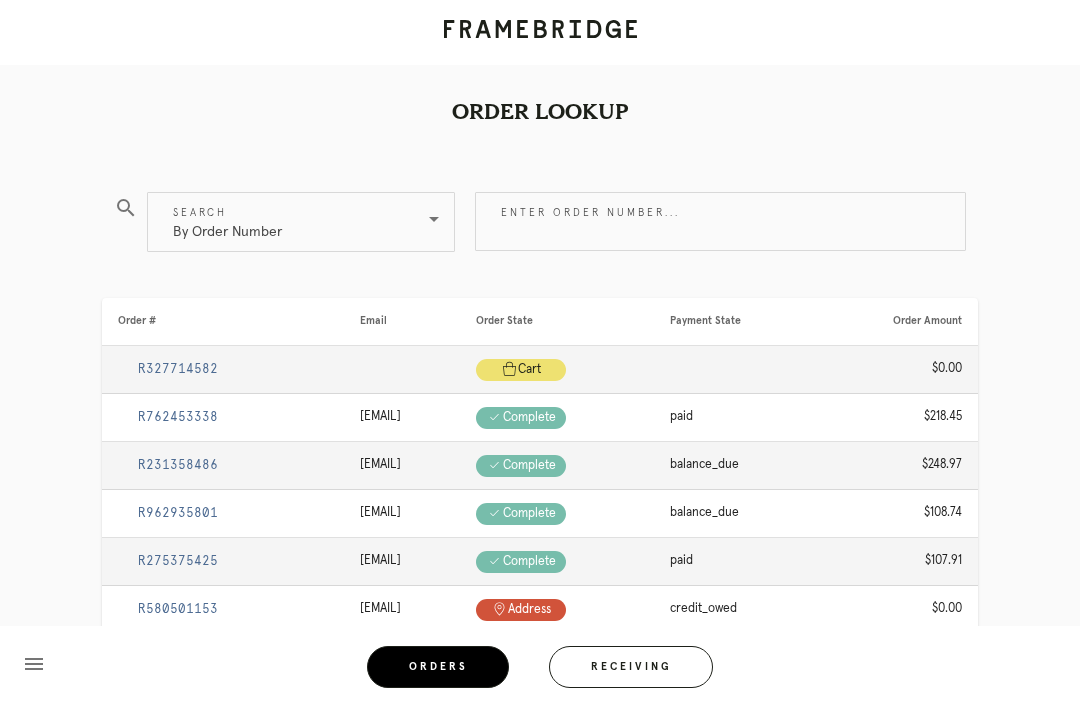 click on "Enter order number..." at bounding box center [720, 221] 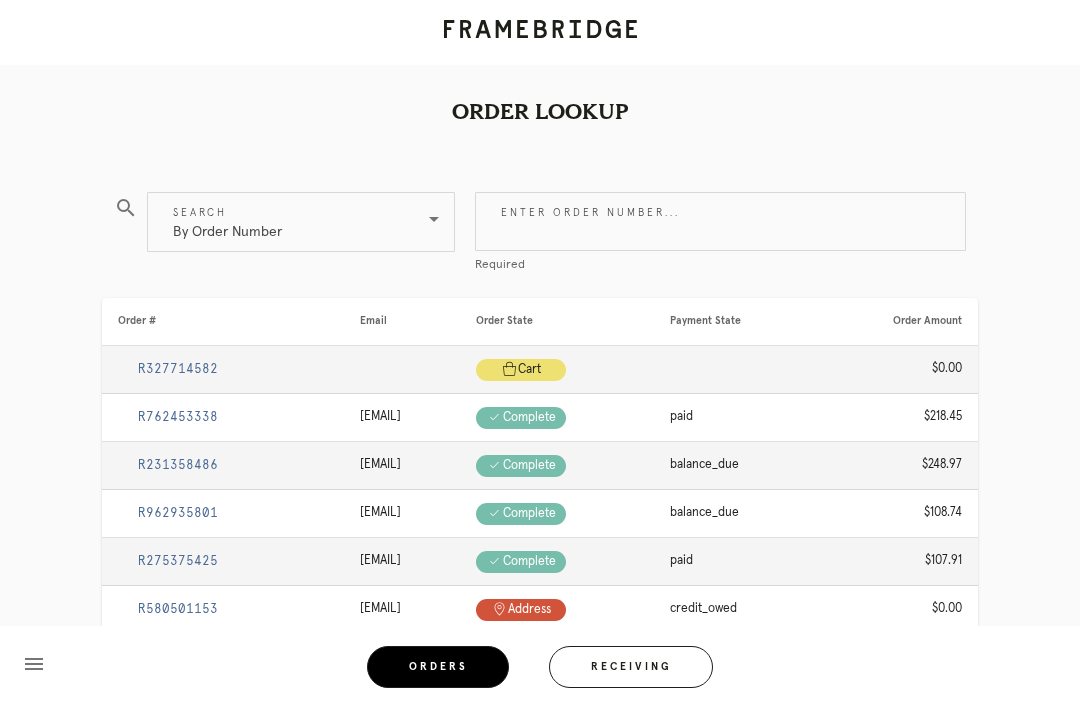 click on "Enter order number..." at bounding box center (720, 221) 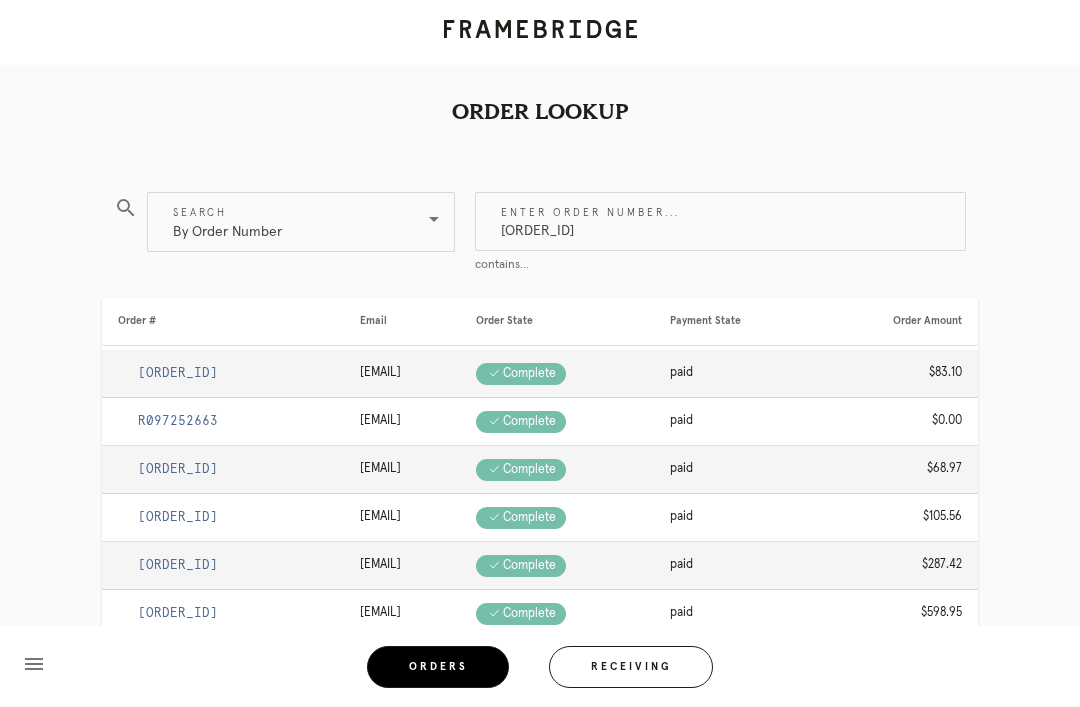 type on "[ORDER_ID]" 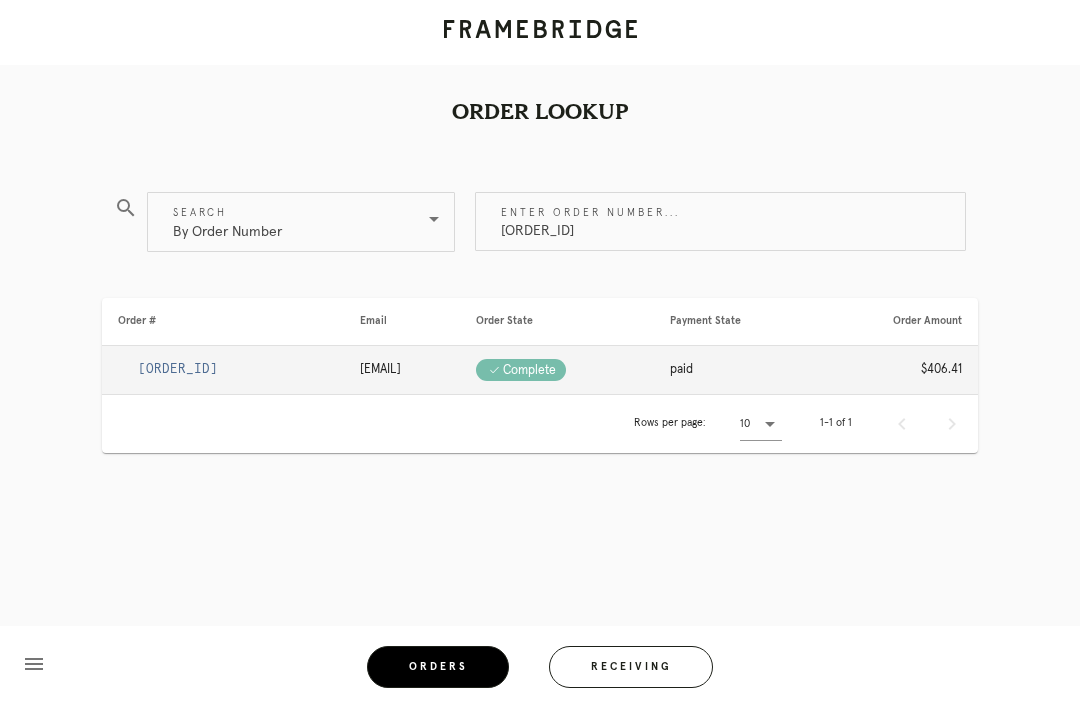 click on "[ORDER_ID]" at bounding box center [178, 369] 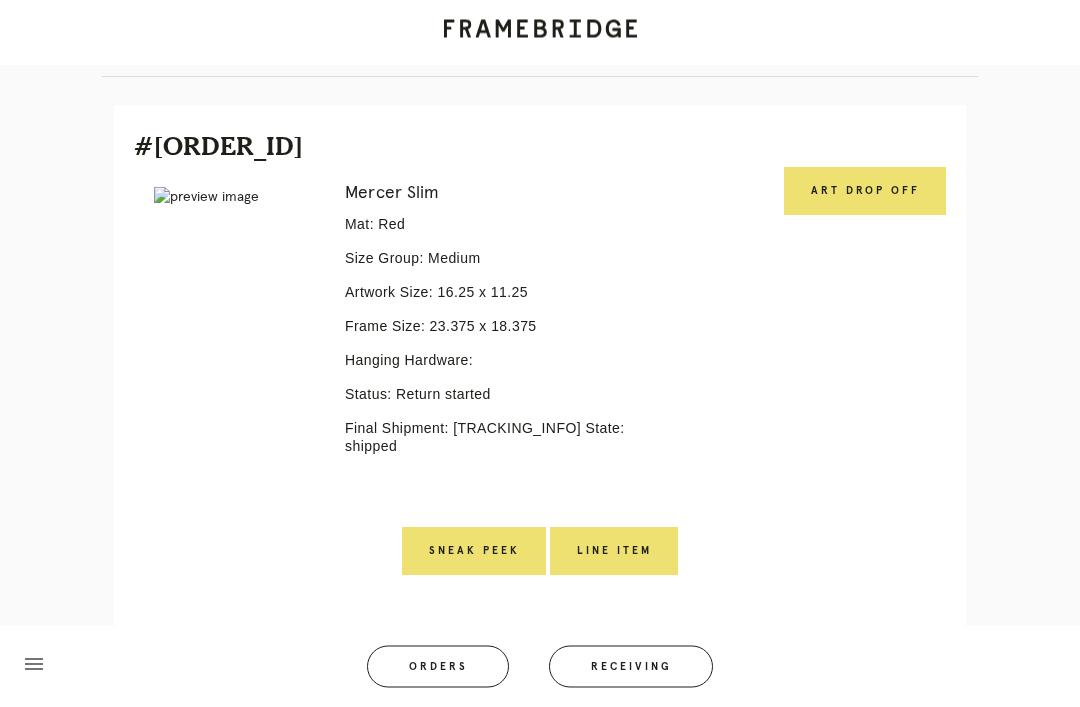 click on "Art drop off" at bounding box center (865, 192) 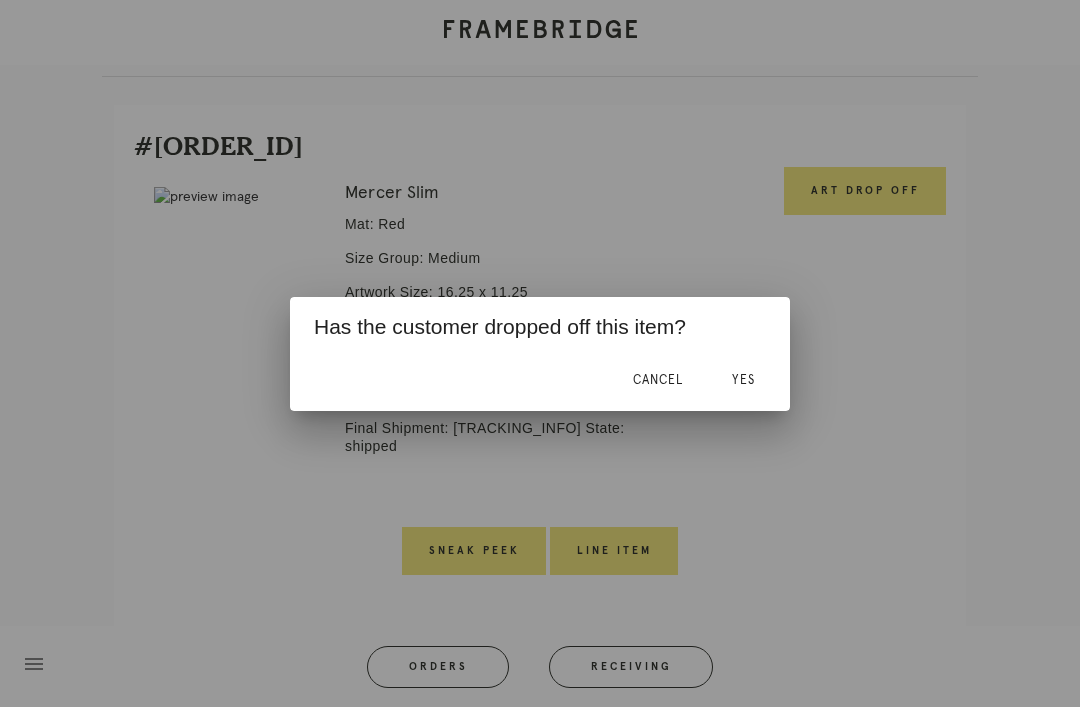 click on "Yes" at bounding box center (743, 380) 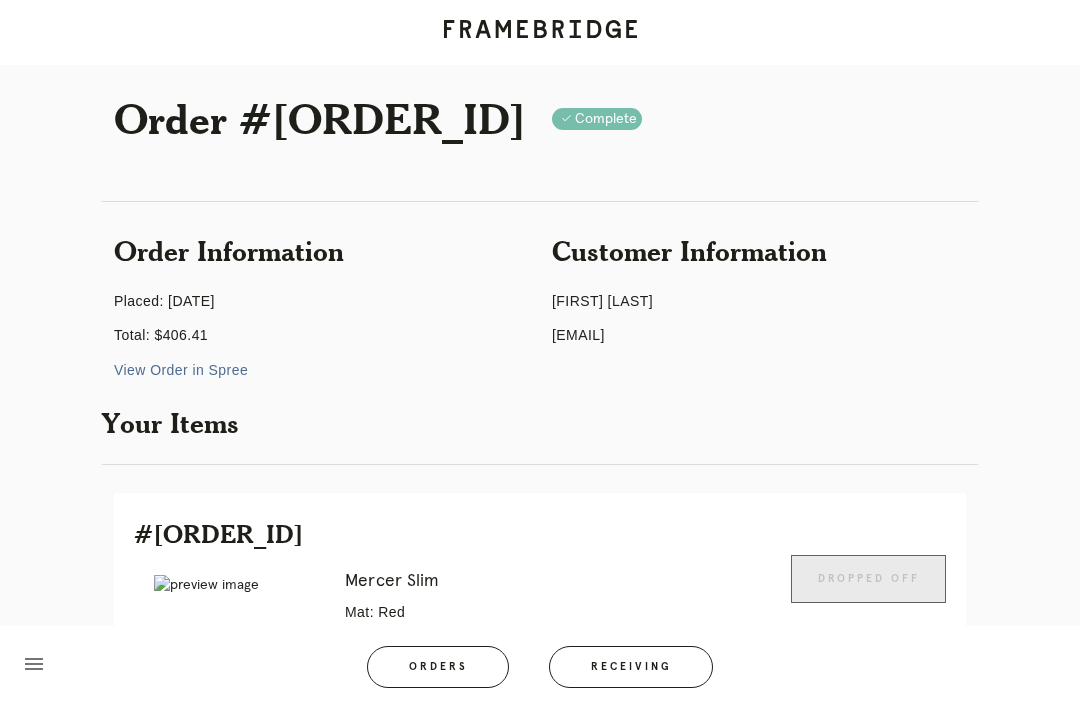 scroll, scrollTop: 0, scrollLeft: 0, axis: both 